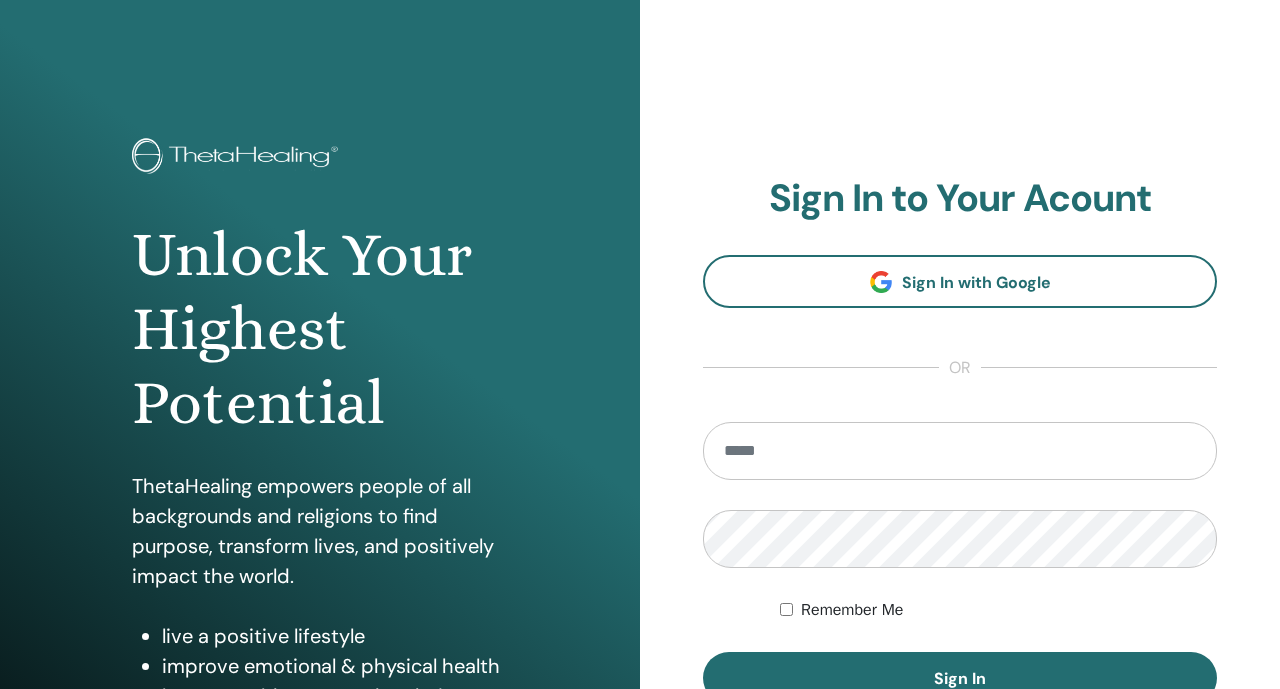 scroll, scrollTop: 0, scrollLeft: 0, axis: both 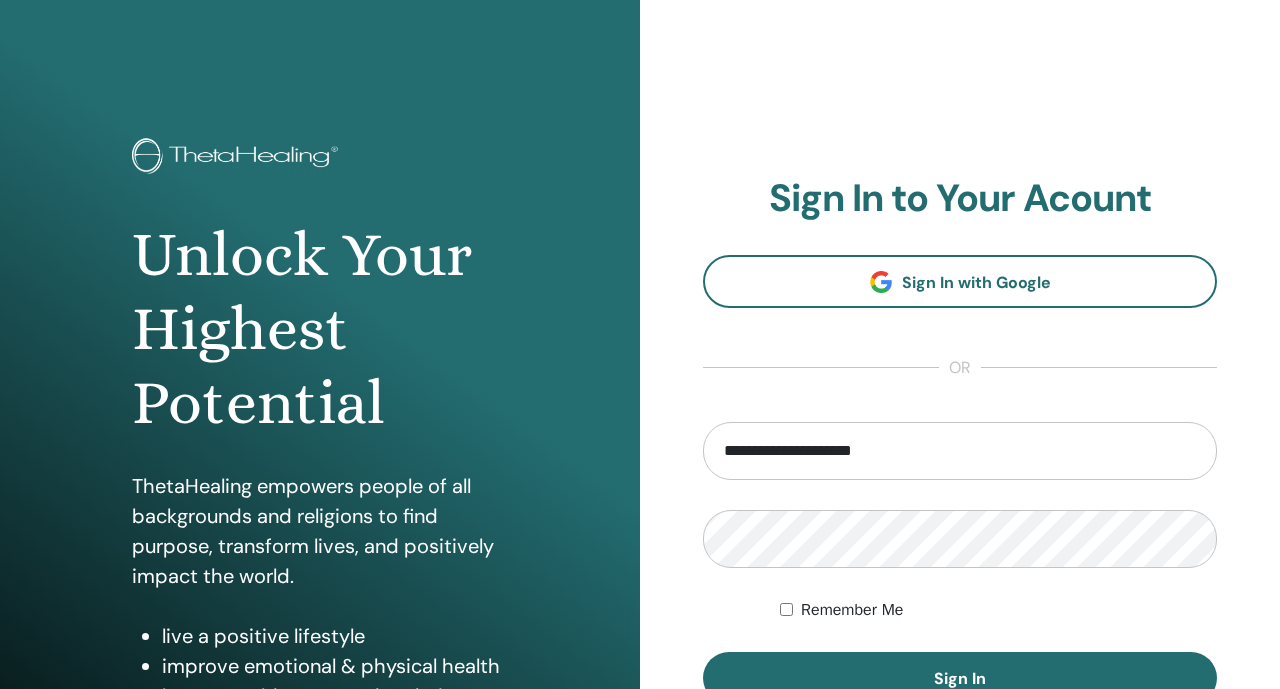 click on "**********" at bounding box center (960, 451) 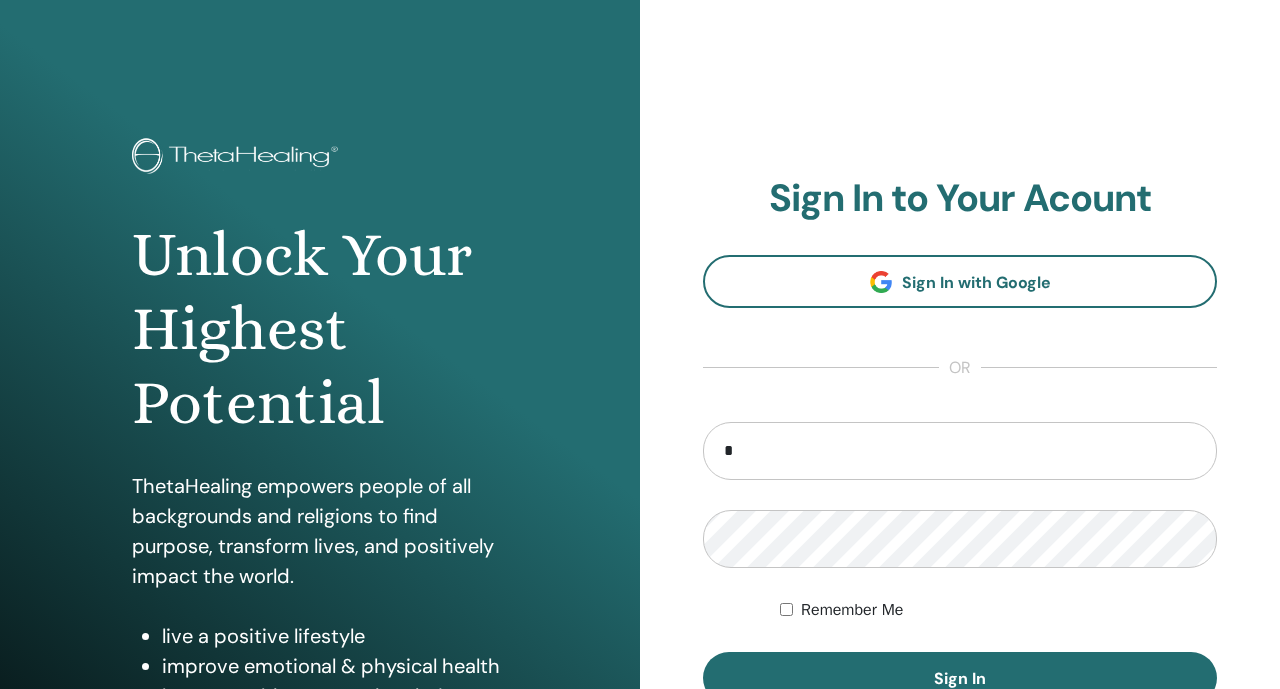 type on "**********" 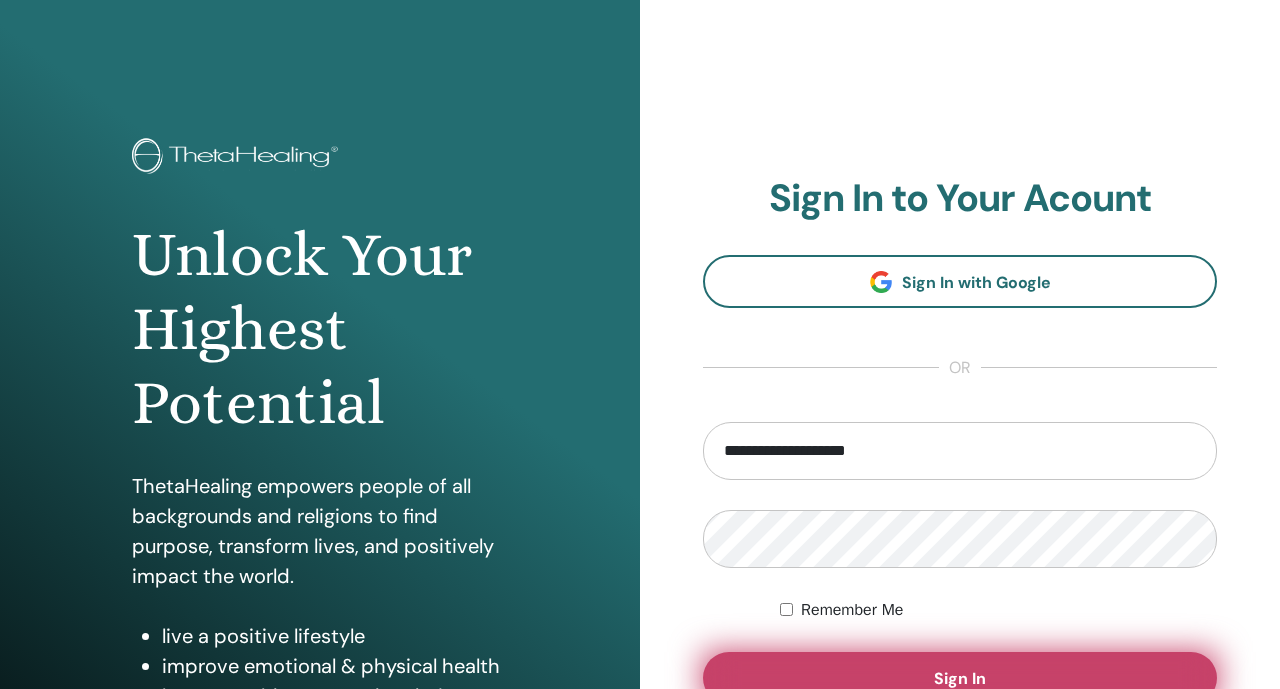 click on "Sign In" at bounding box center (960, 678) 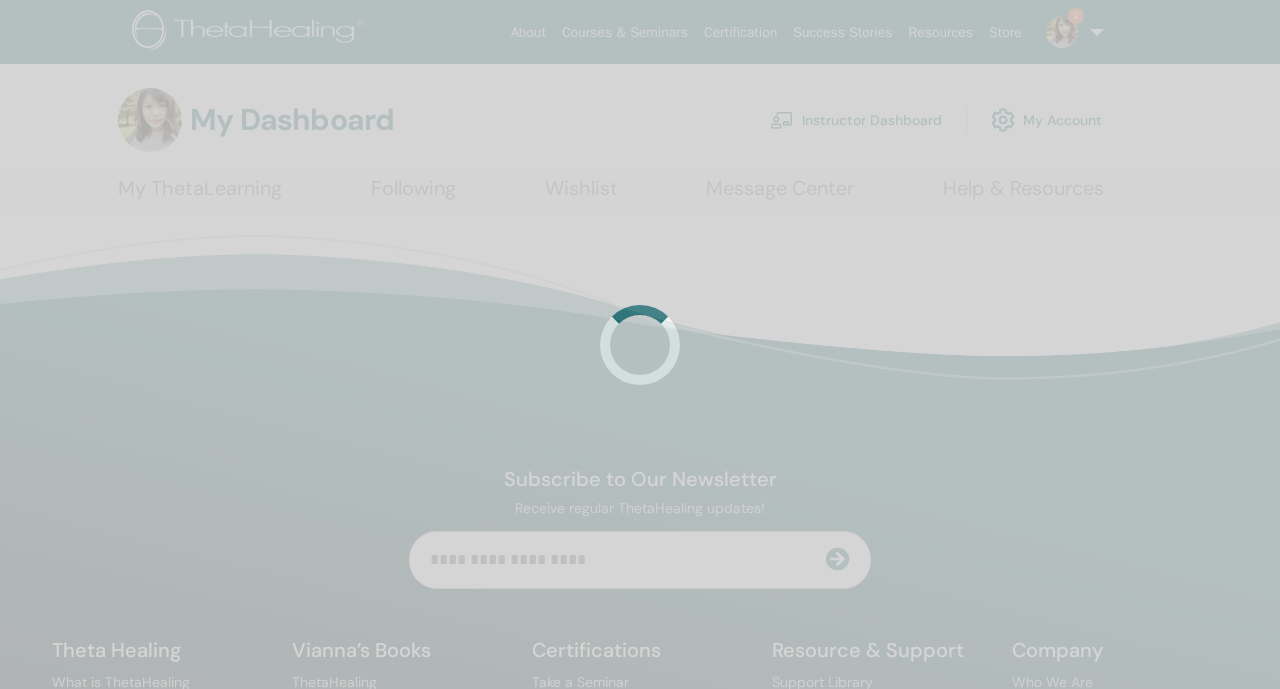 scroll, scrollTop: 0, scrollLeft: 0, axis: both 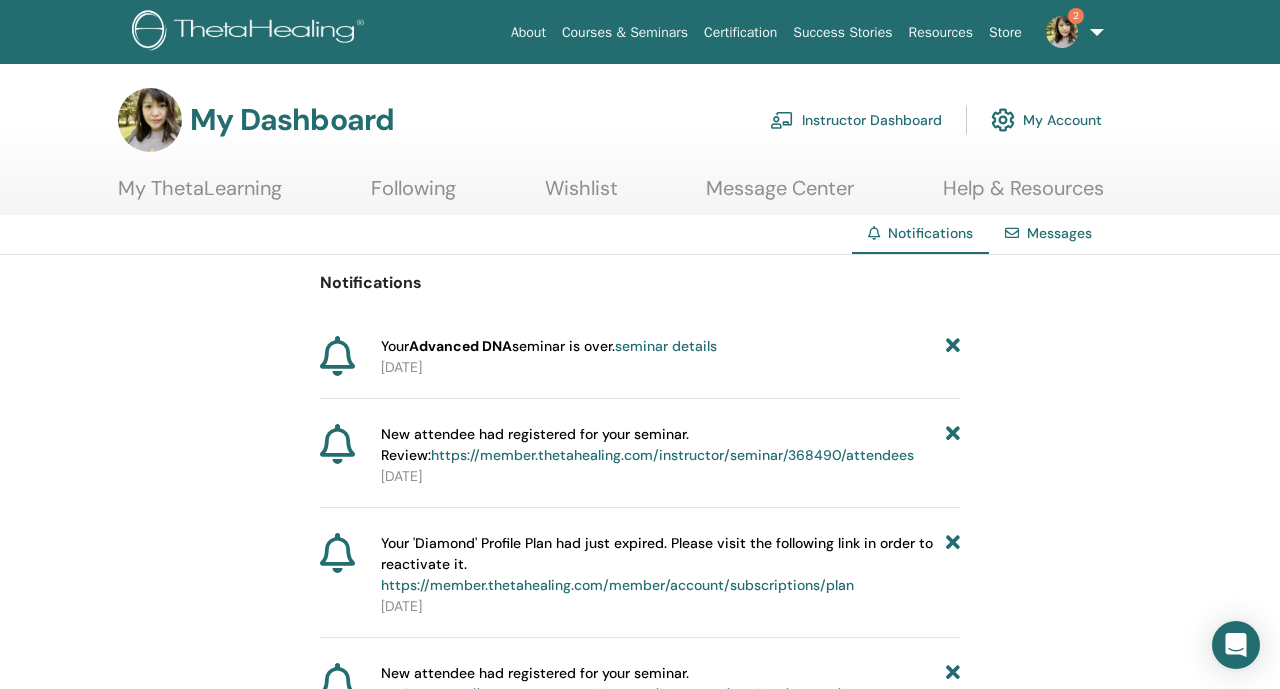 click at bounding box center [150, 120] 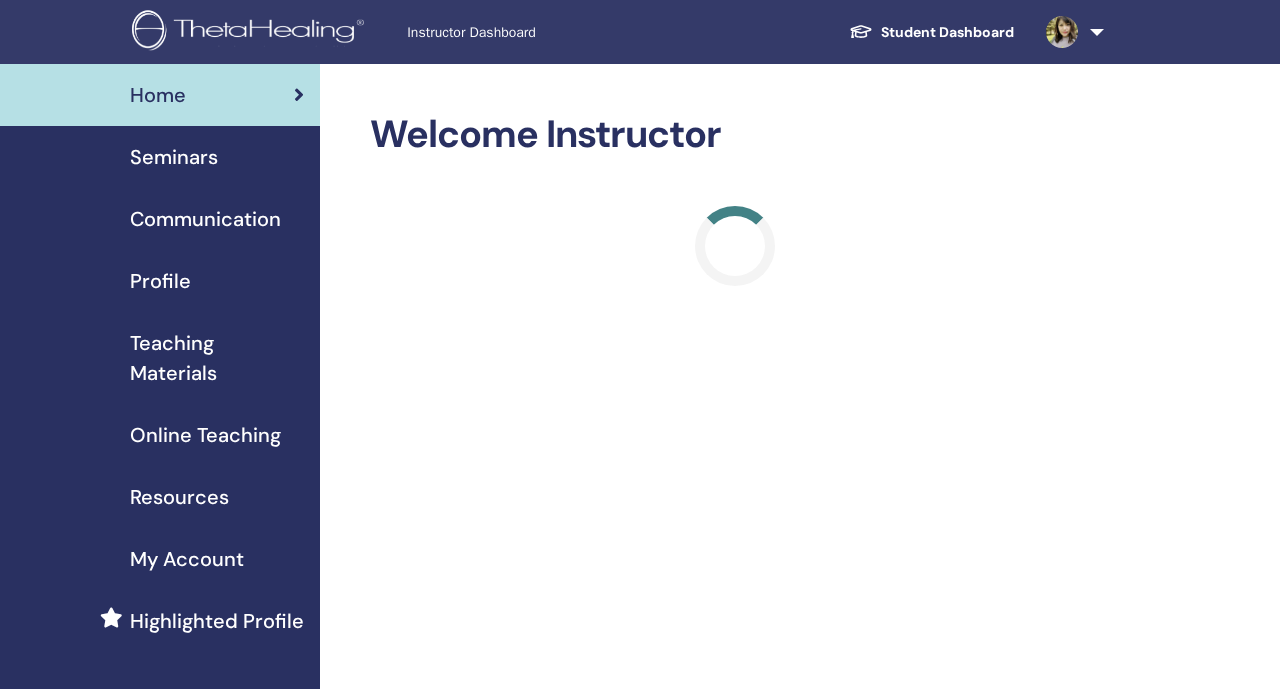 scroll, scrollTop: 0, scrollLeft: 0, axis: both 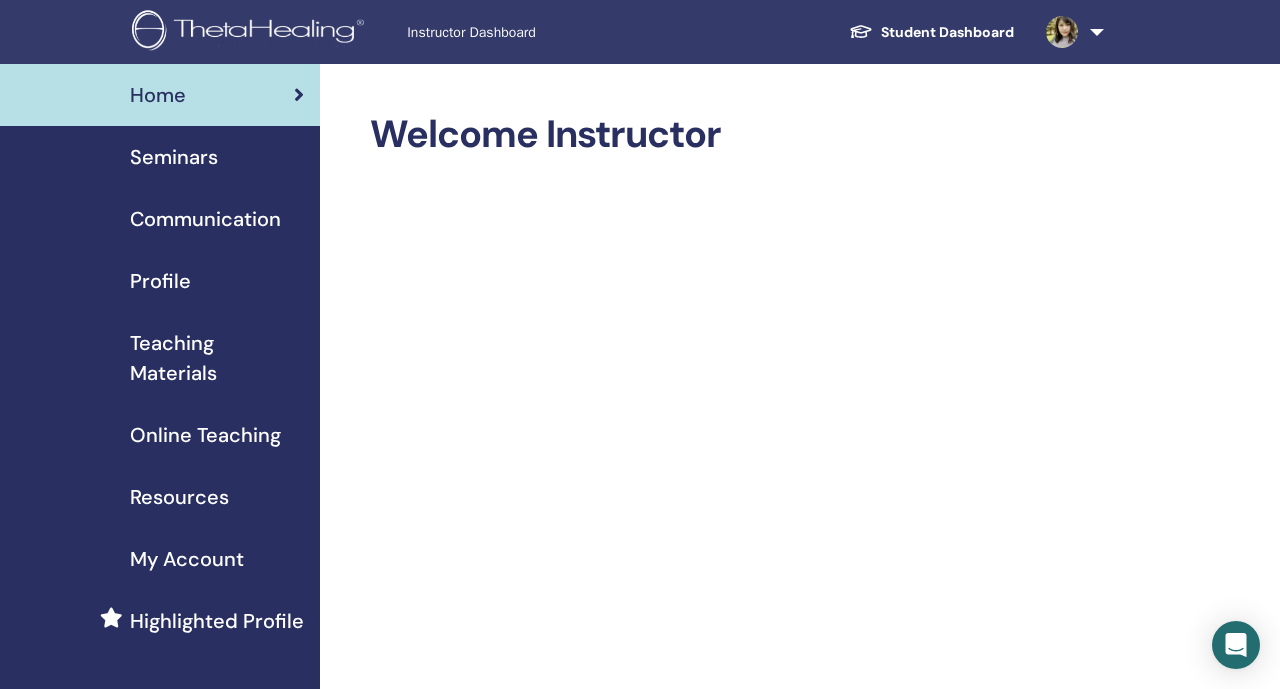 click on "Teaching Materials" at bounding box center (217, 358) 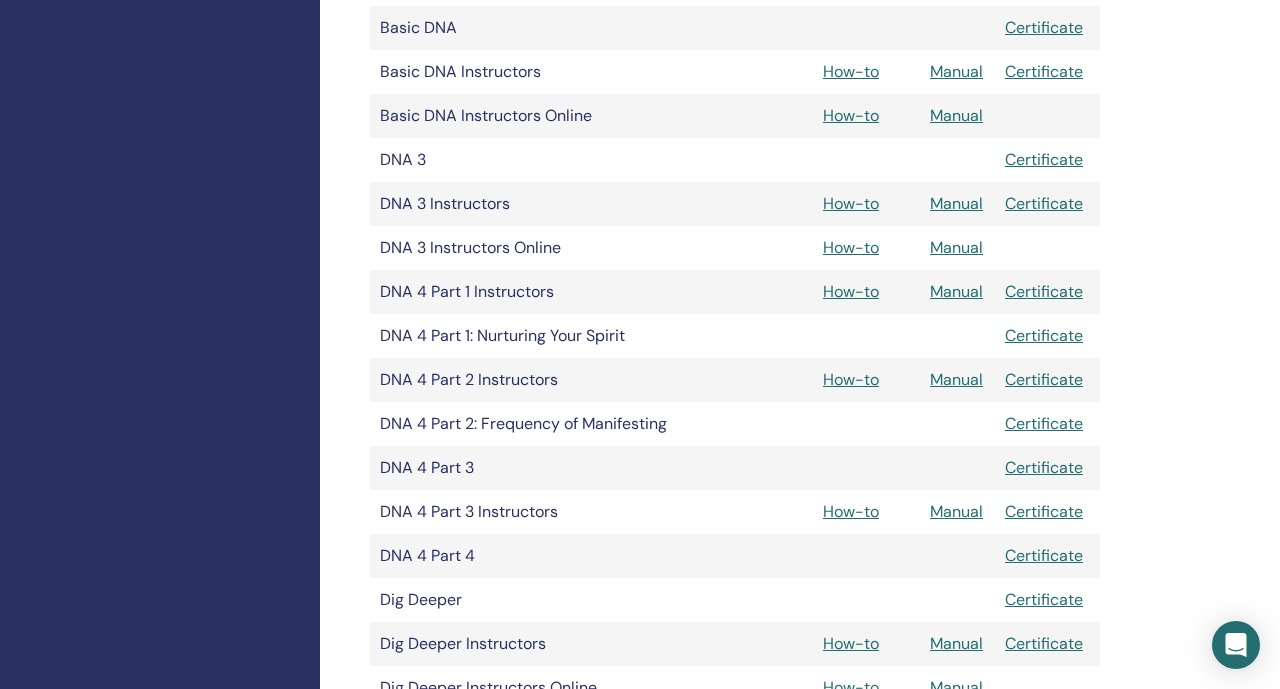 scroll, scrollTop: 811, scrollLeft: 0, axis: vertical 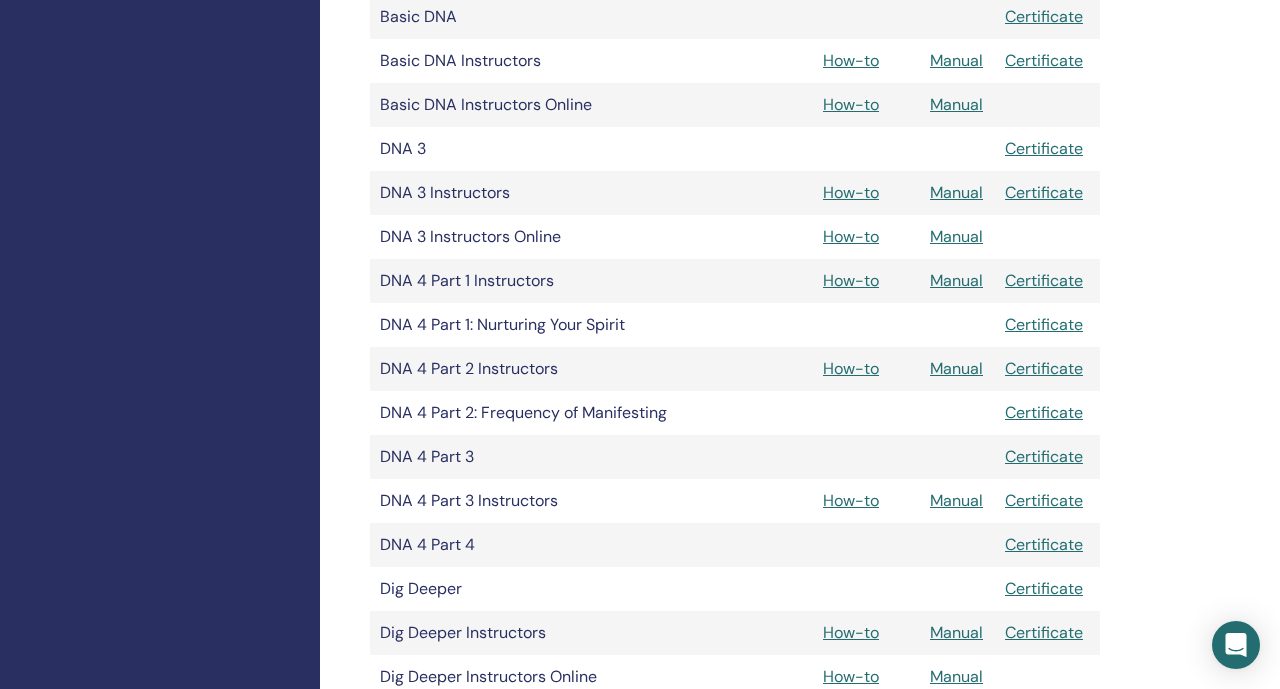 click on "My Certifications
ThetaHealing Practitioner
ThetaHealing Instructor
ThetaHealing Master
ThetaHealing Certificate of Science
ThetaHealing Elective
Teaching Materials
Document
Agreements
Instructions
Manuals
Certificates
Master
Certificate
How-to" at bounding box center [800, 1468] 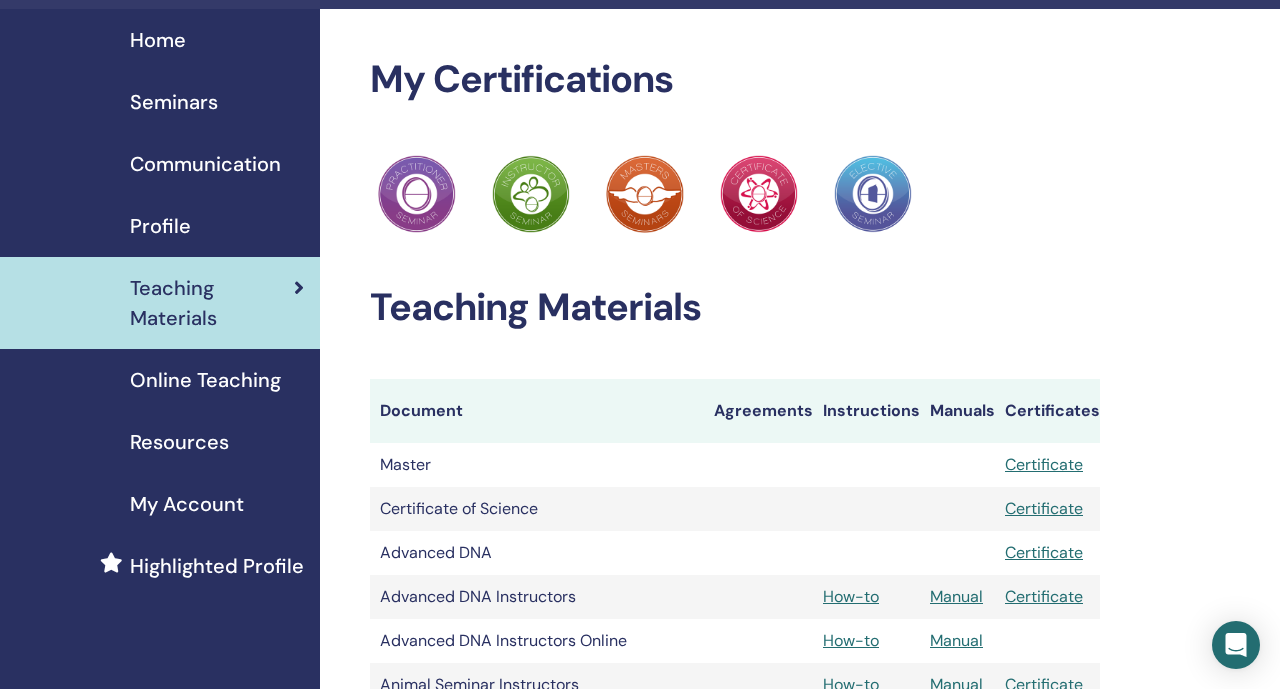 scroll, scrollTop: 0, scrollLeft: 0, axis: both 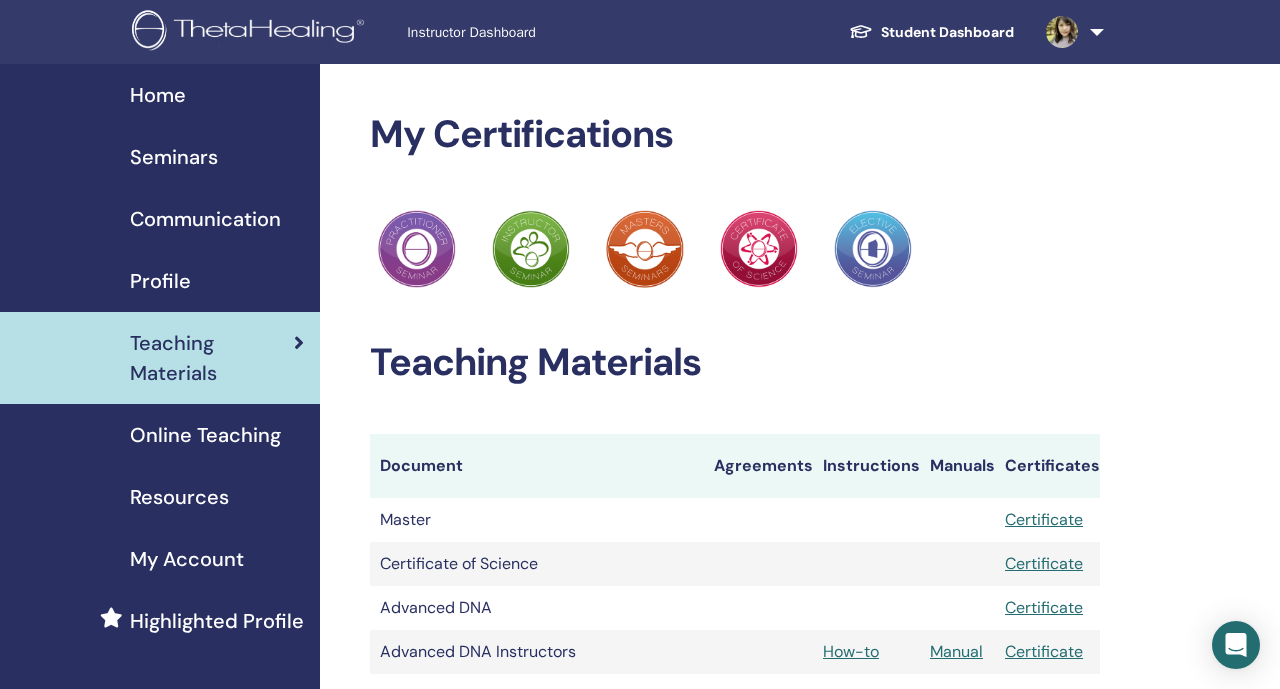 click on "My Account" at bounding box center [160, 559] 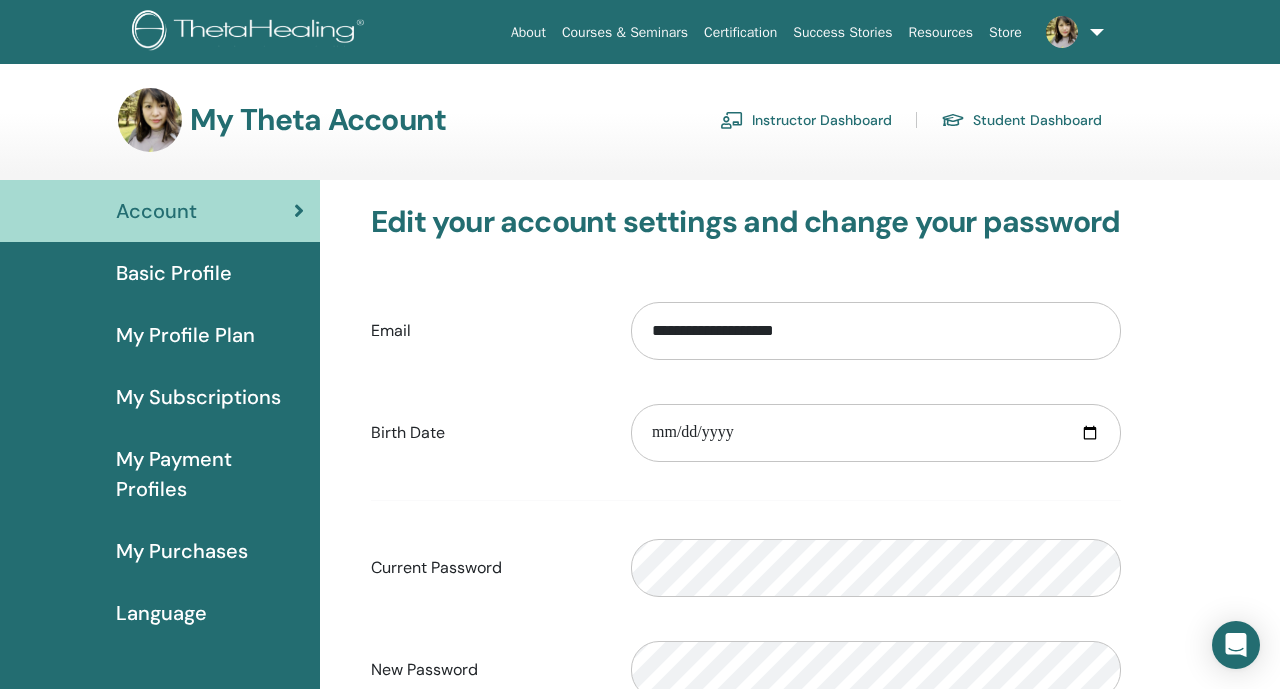 scroll, scrollTop: 0, scrollLeft: 0, axis: both 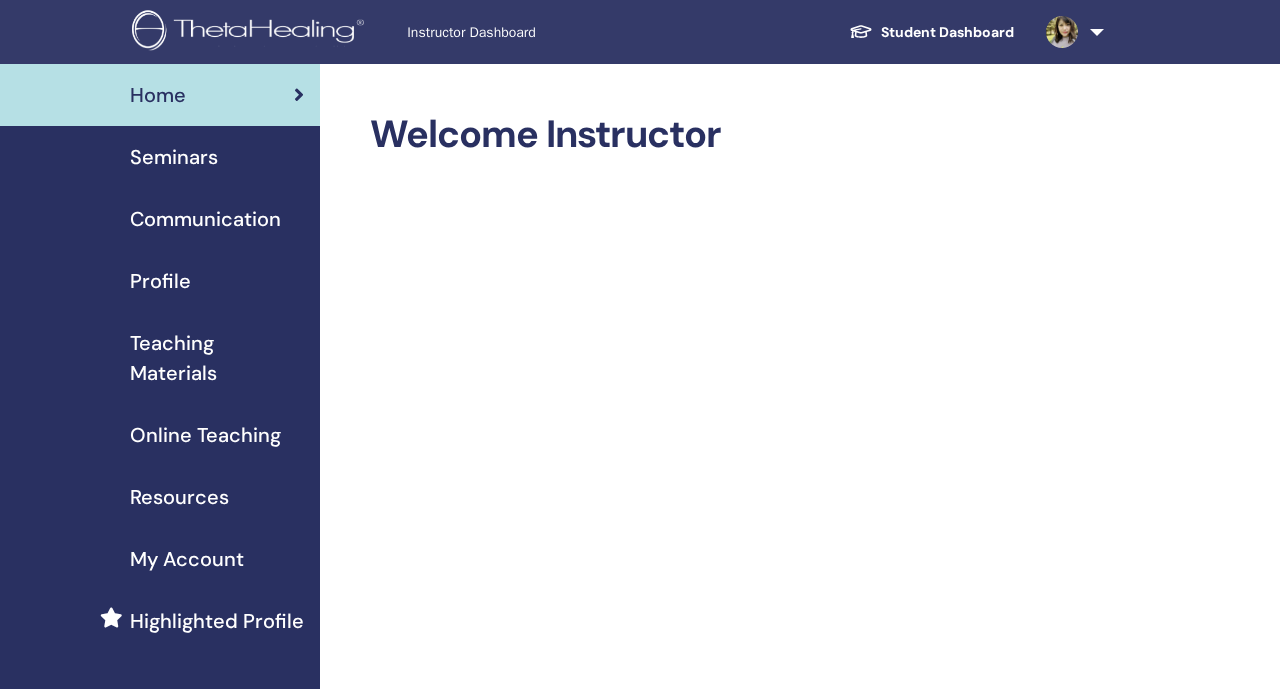 click on "Teaching Materials" at bounding box center (217, 358) 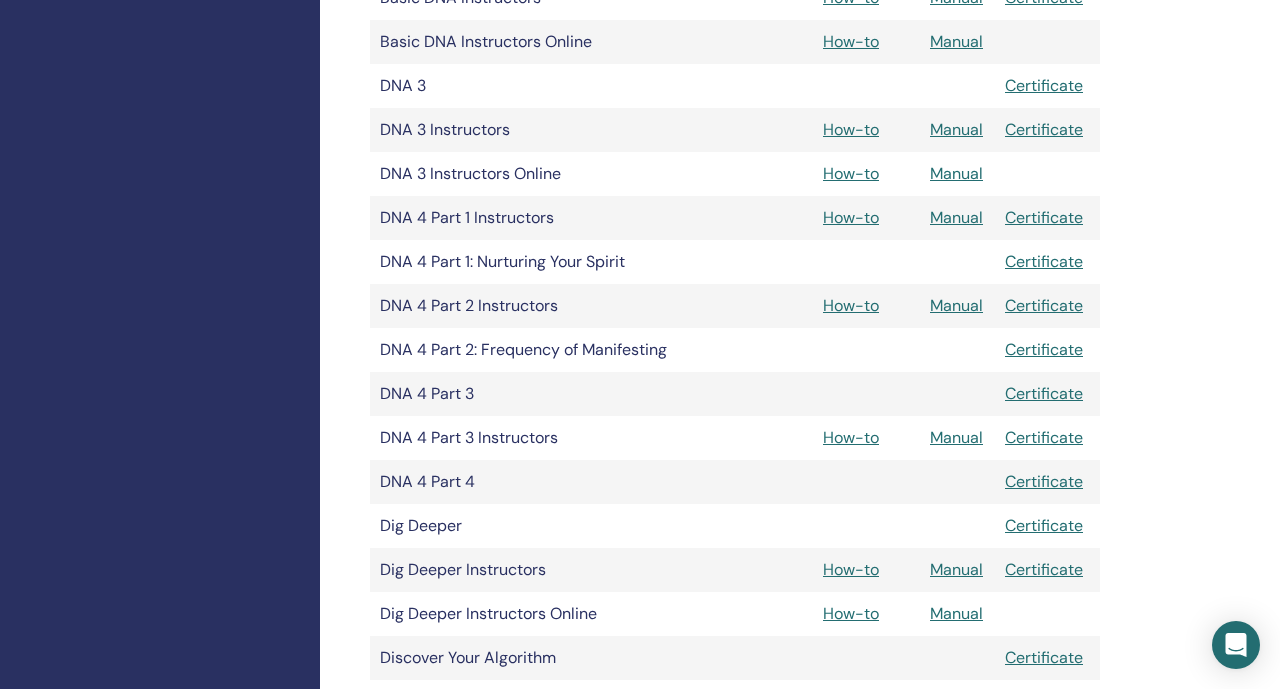 scroll, scrollTop: 873, scrollLeft: 0, axis: vertical 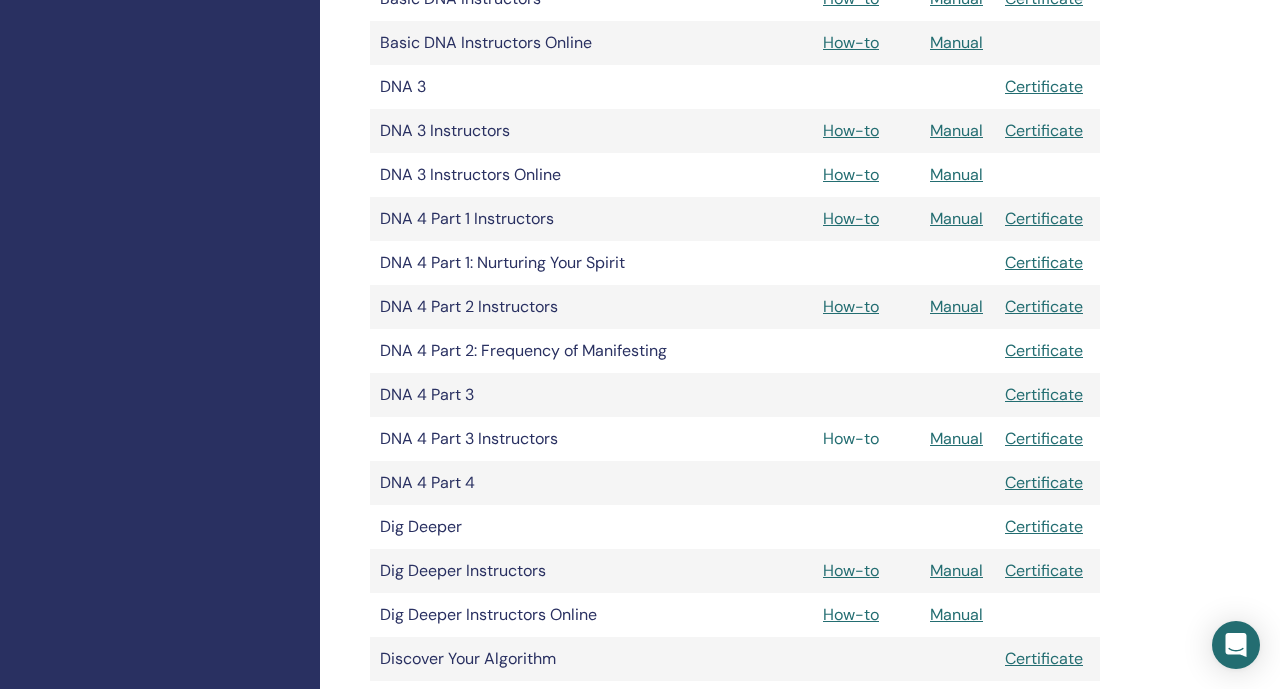 click on "How-to" at bounding box center [851, 438] 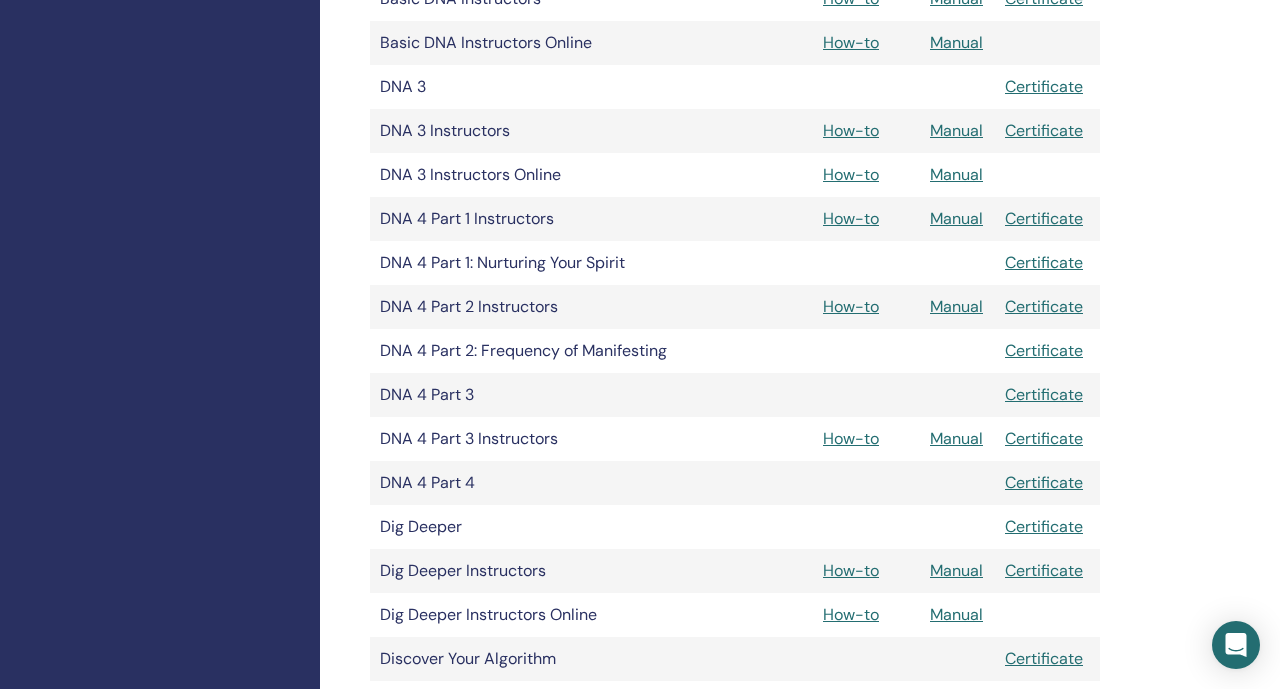 scroll, scrollTop: 873, scrollLeft: 0, axis: vertical 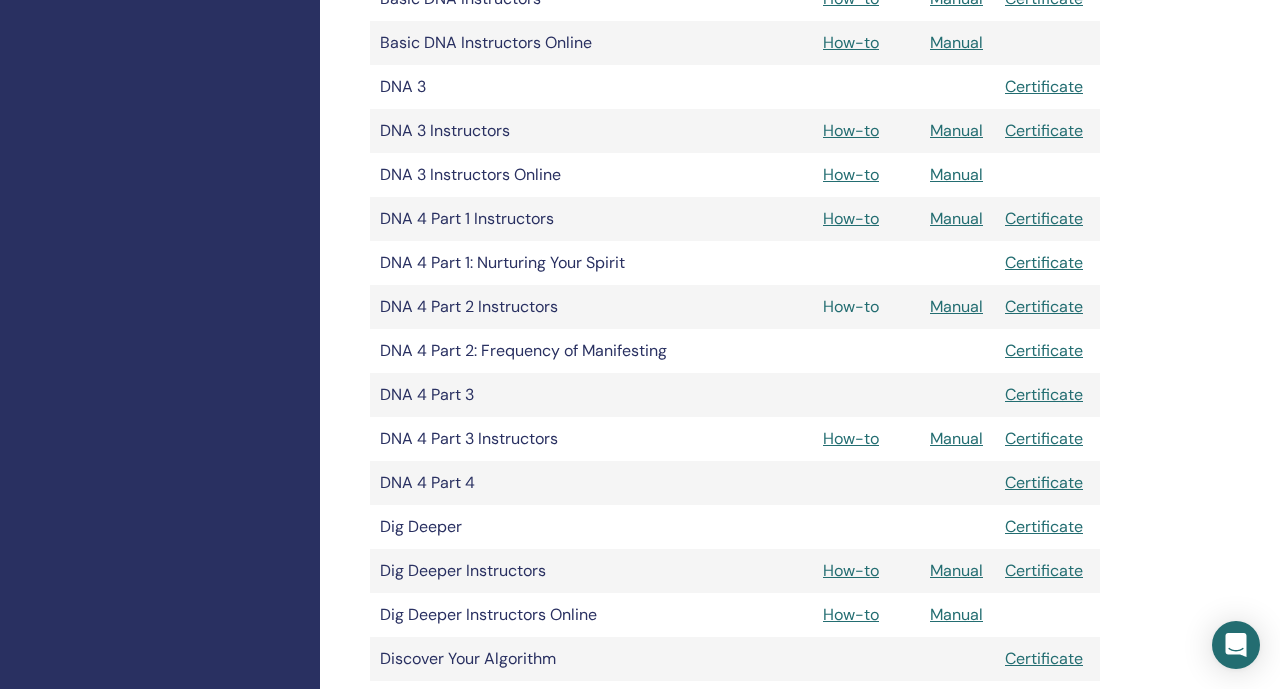 click on "How-to" at bounding box center [851, 306] 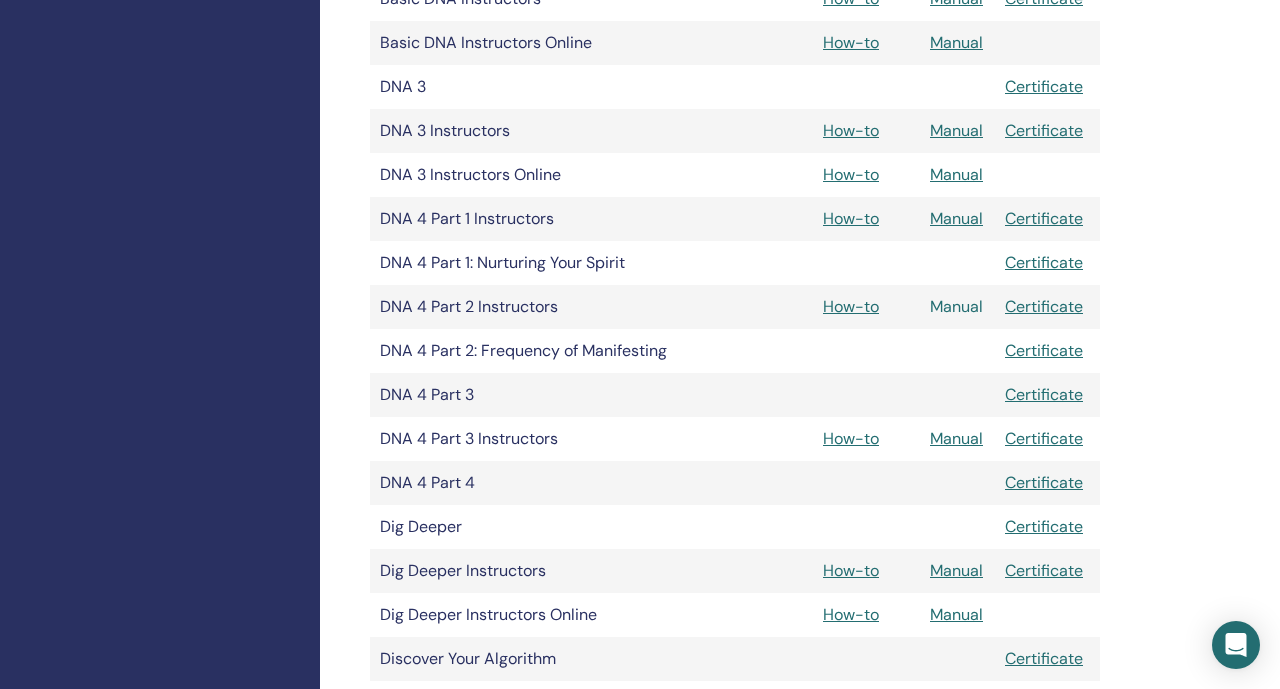 click on "Manual" at bounding box center (956, 306) 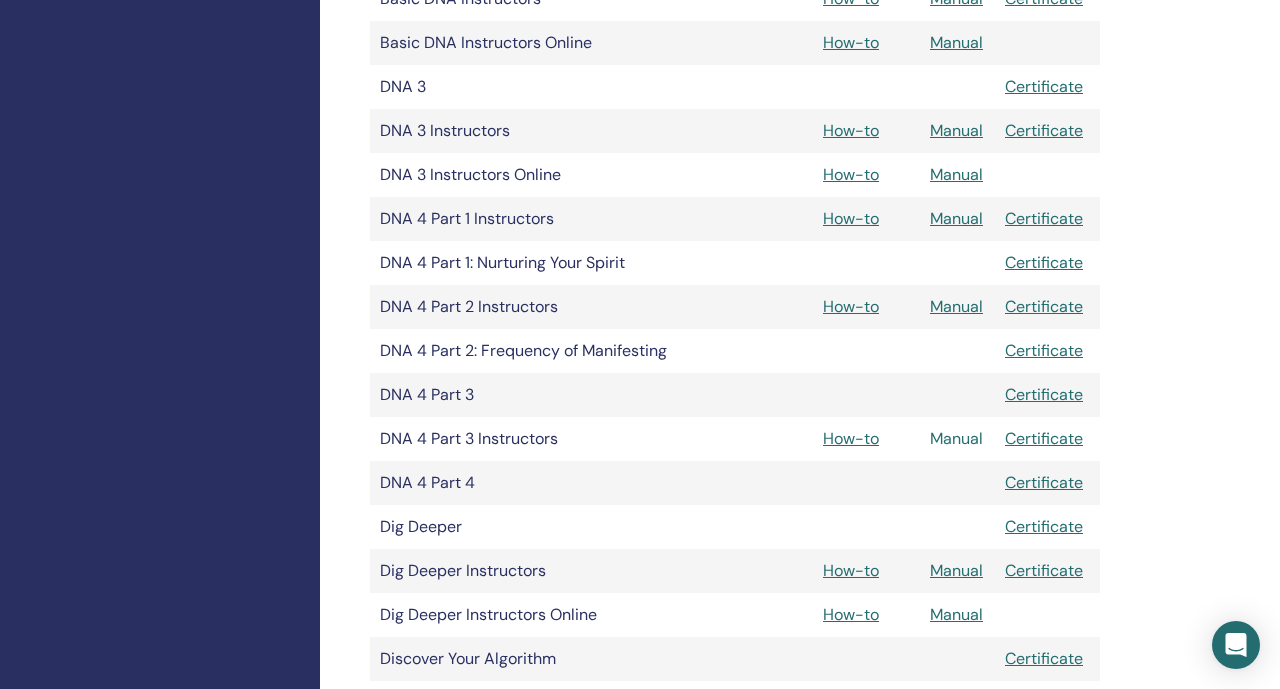 click on "Manual" at bounding box center [956, 438] 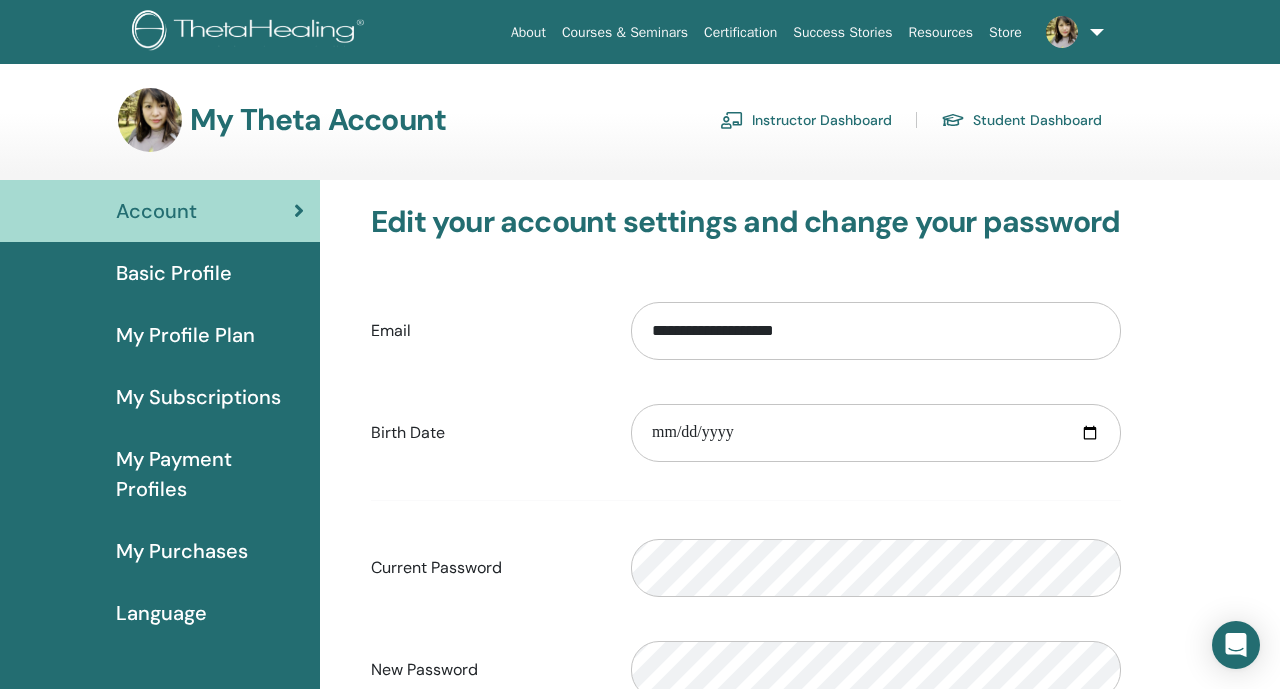 scroll, scrollTop: 0, scrollLeft: 0, axis: both 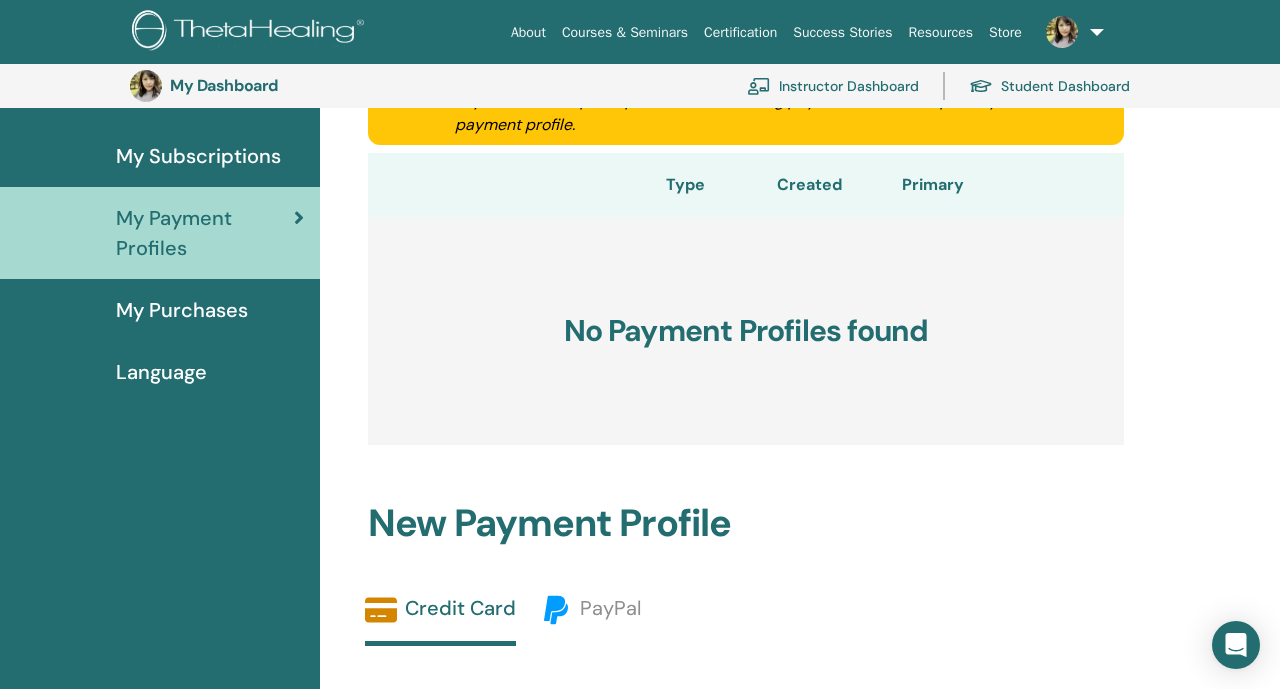 click on "My Subscriptions" at bounding box center (198, 156) 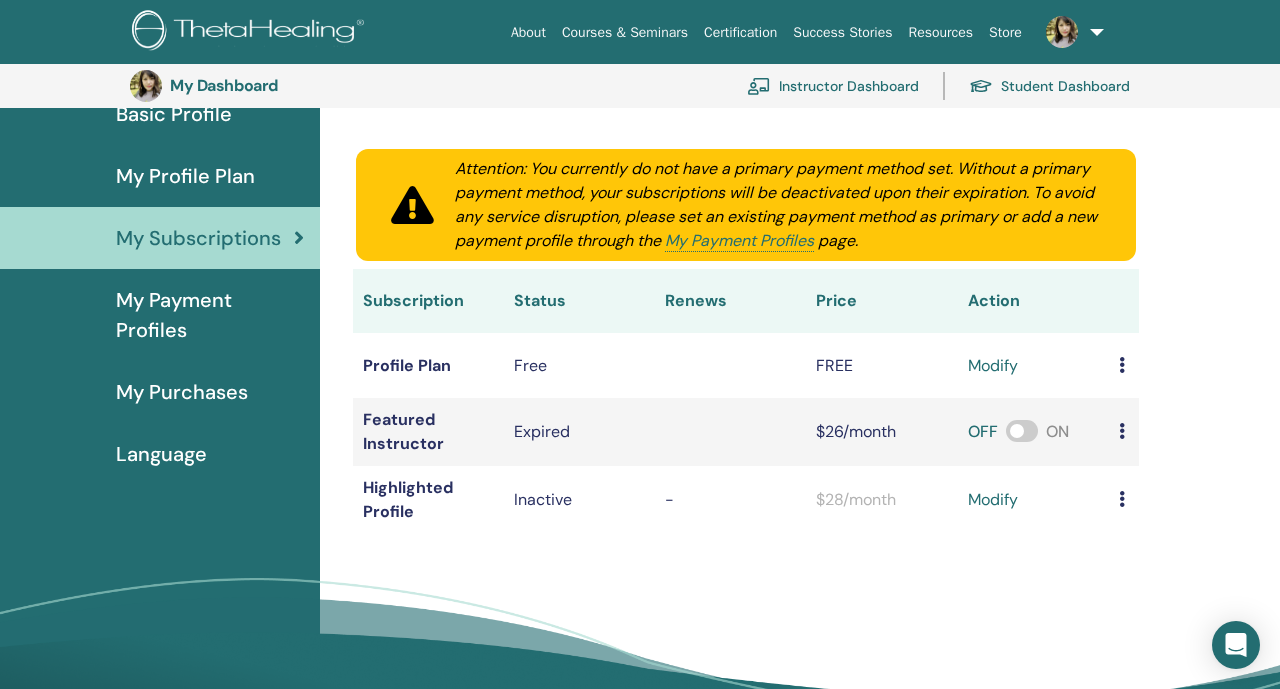scroll, scrollTop: 280, scrollLeft: 0, axis: vertical 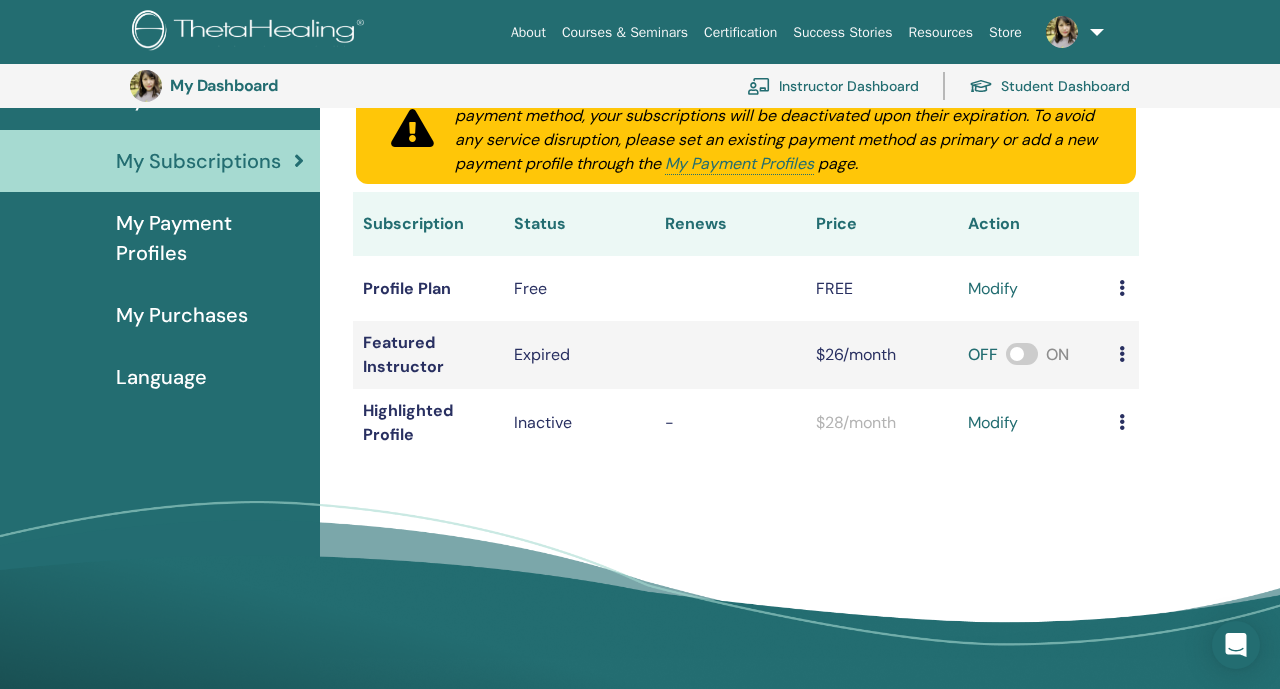 click on "modify" at bounding box center (993, 289) 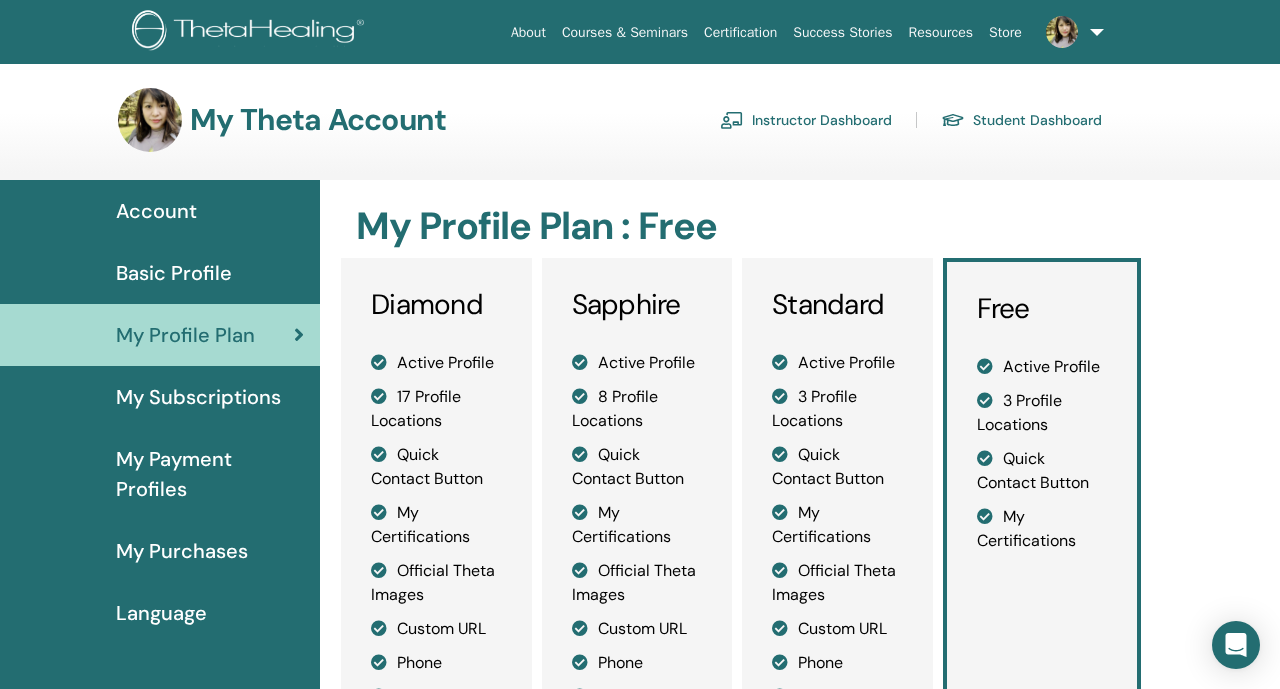 scroll, scrollTop: 0, scrollLeft: 0, axis: both 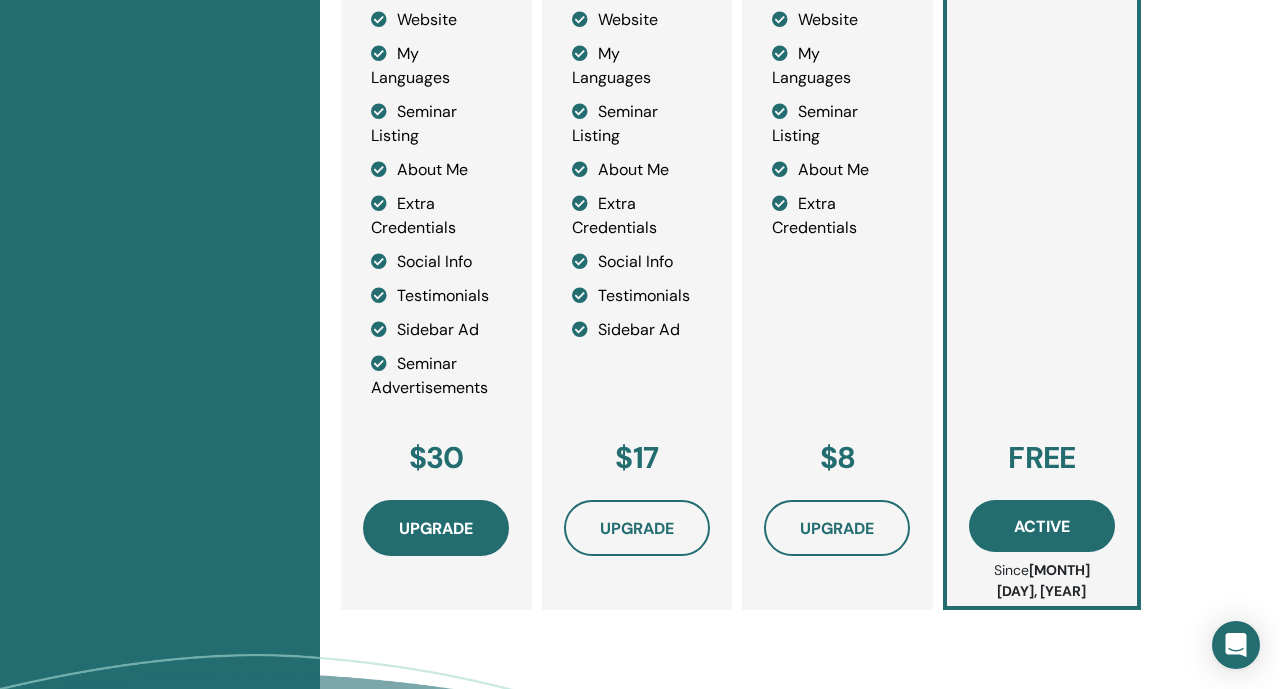 click on "Upgrade" at bounding box center (436, 528) 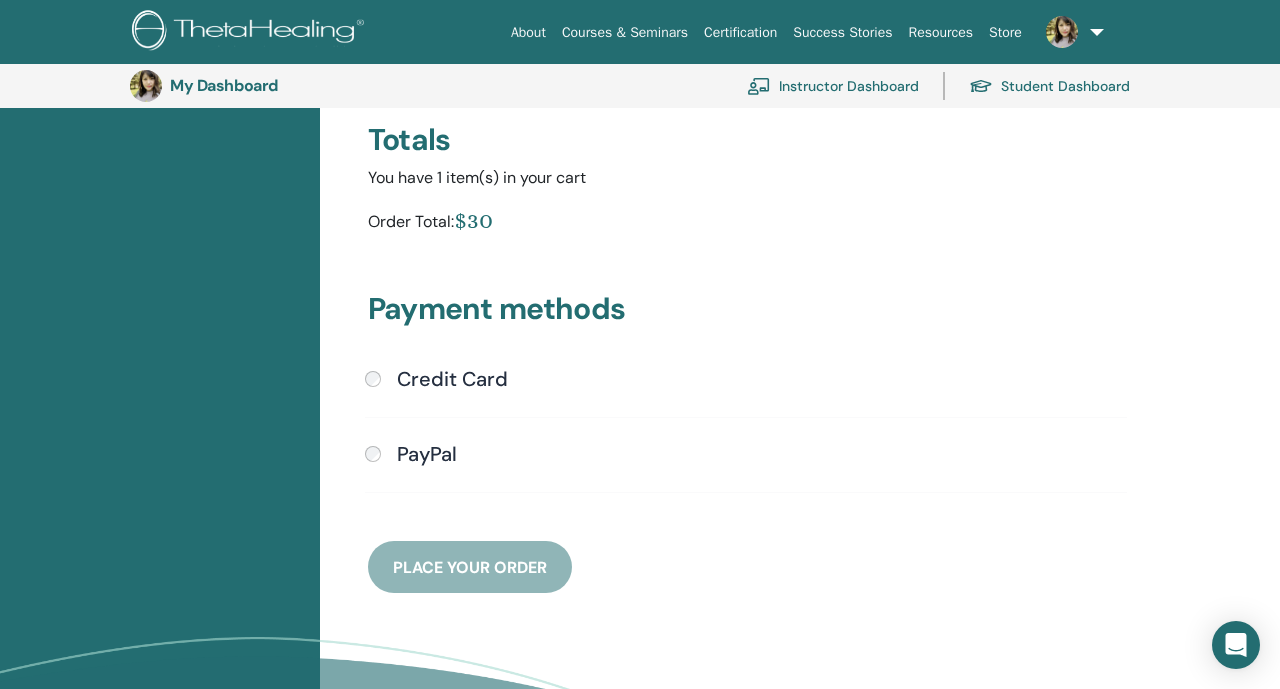 scroll, scrollTop: 320, scrollLeft: 0, axis: vertical 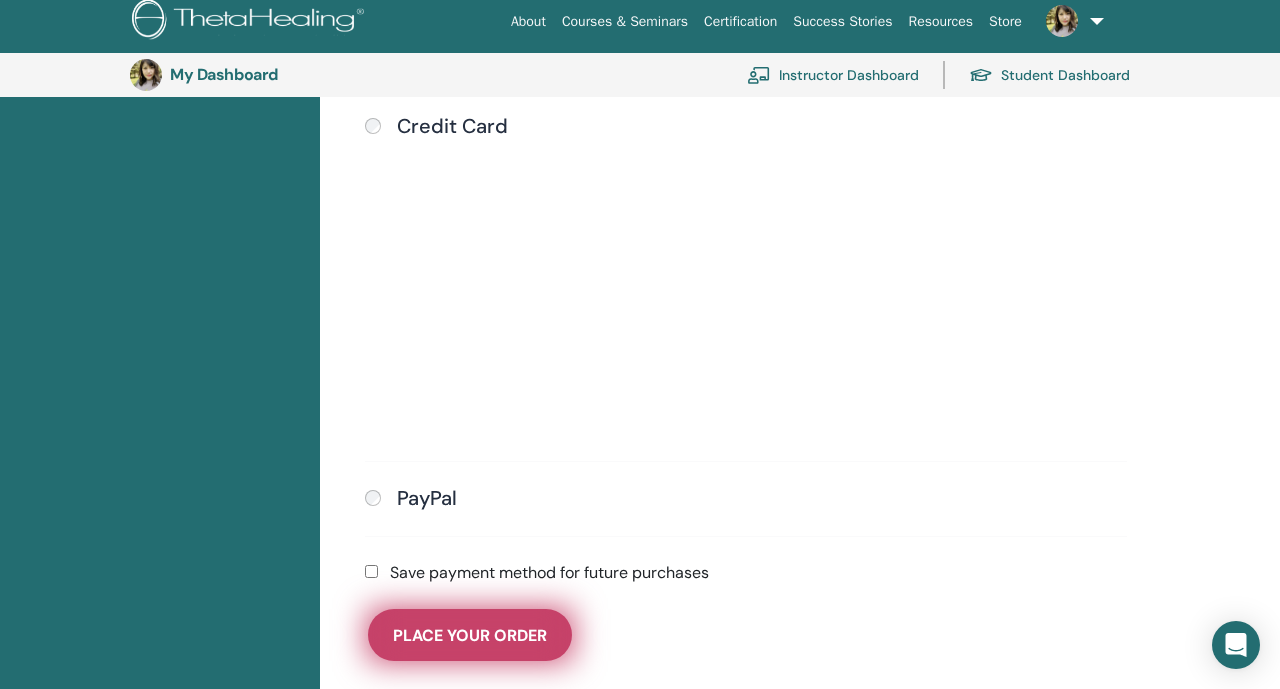 click on "Place Your Order" at bounding box center (470, 635) 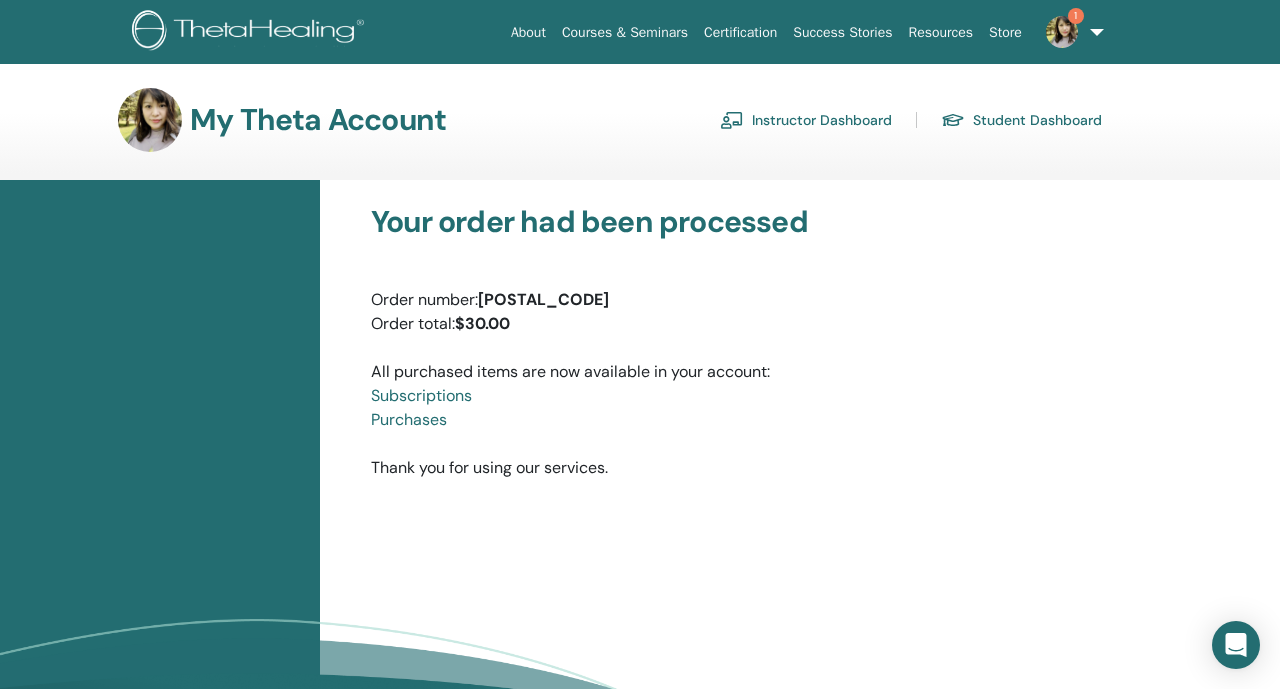 scroll, scrollTop: 0, scrollLeft: 0, axis: both 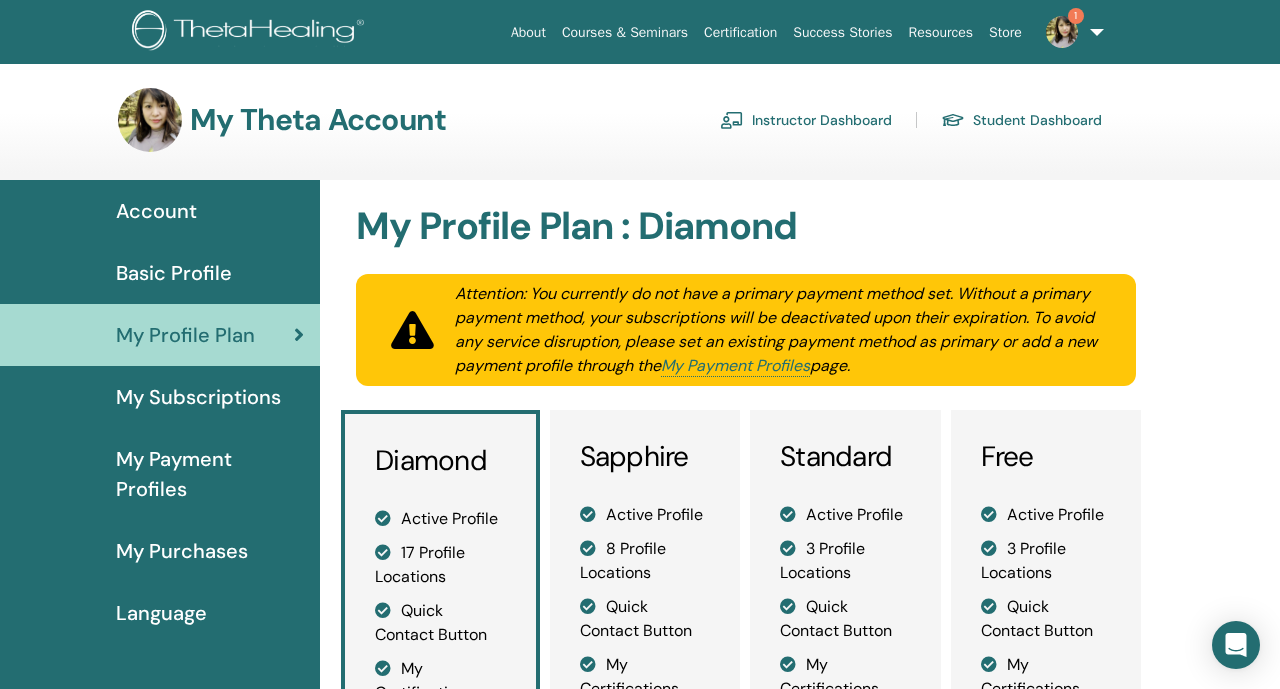 click on "Instructor Dashboard" at bounding box center [806, 120] 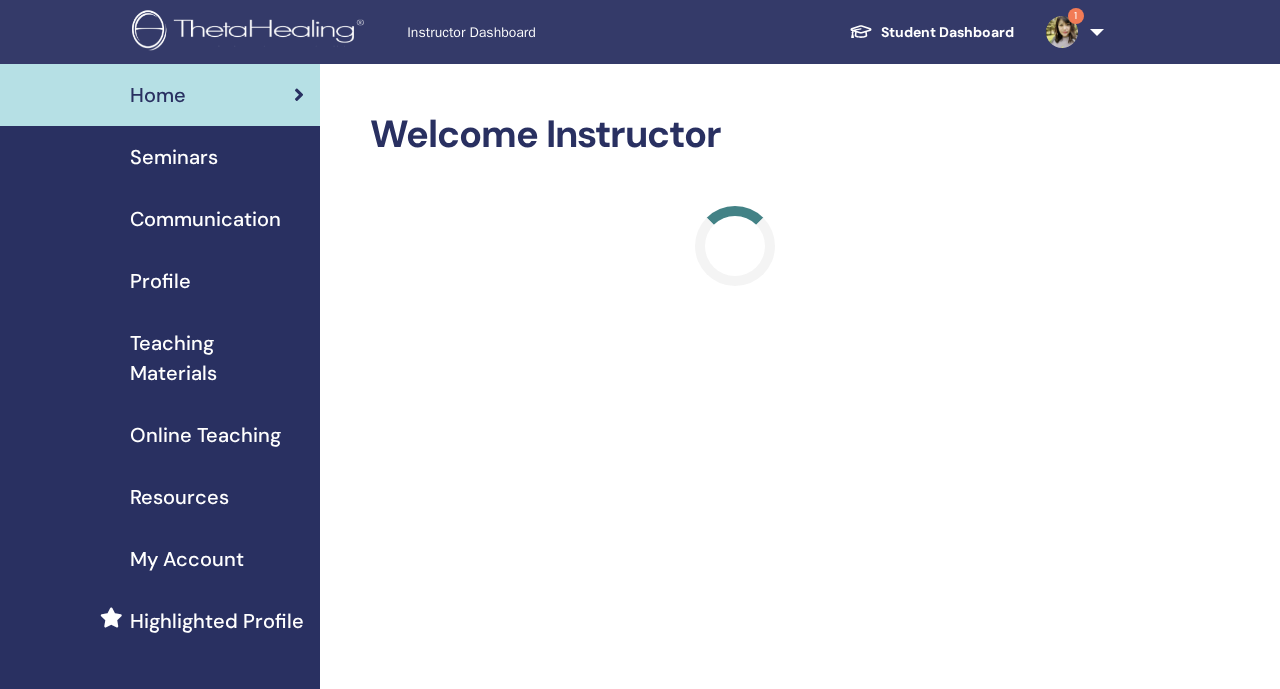scroll, scrollTop: 0, scrollLeft: 0, axis: both 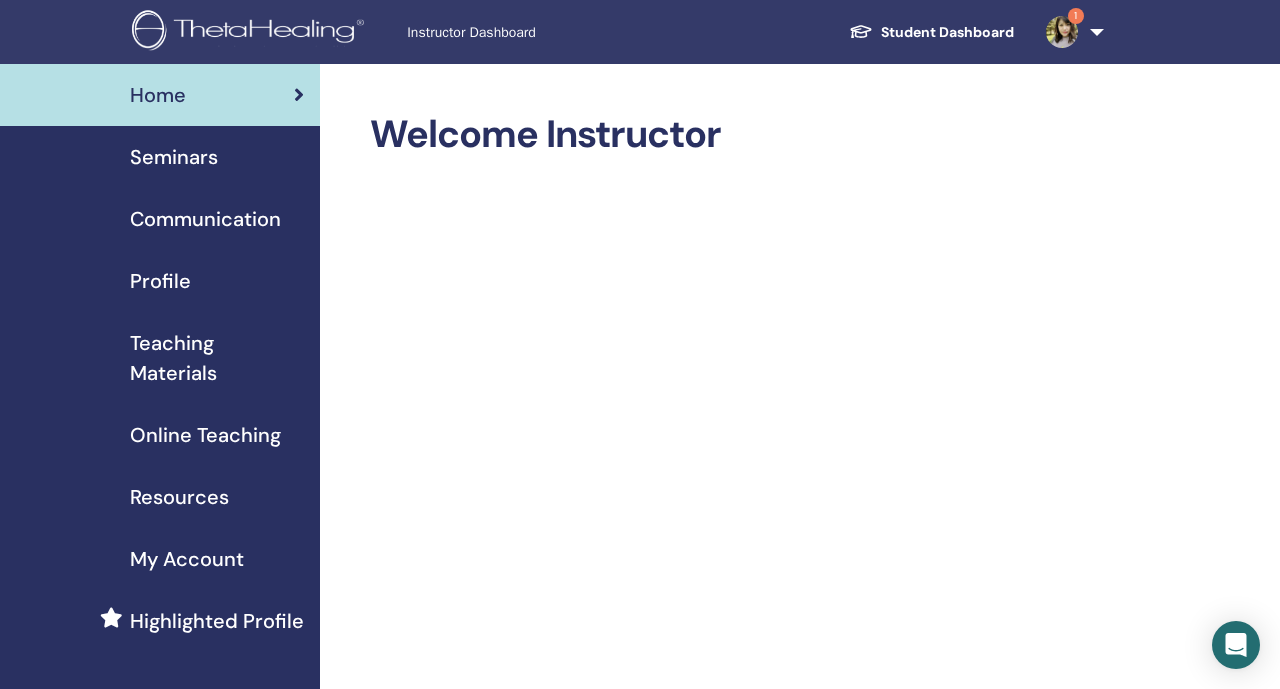 click on "Teaching Materials" at bounding box center (217, 358) 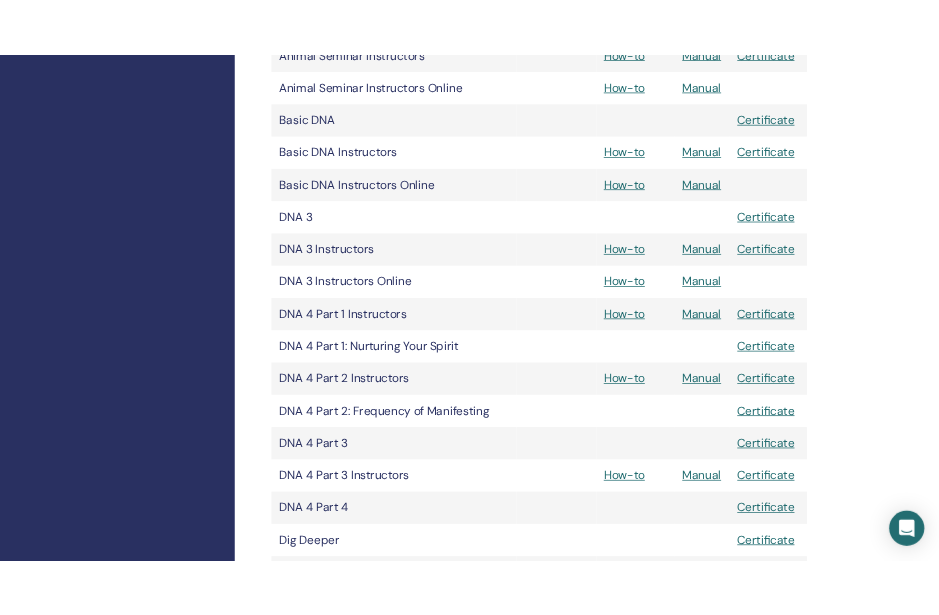 scroll, scrollTop: 747, scrollLeft: 0, axis: vertical 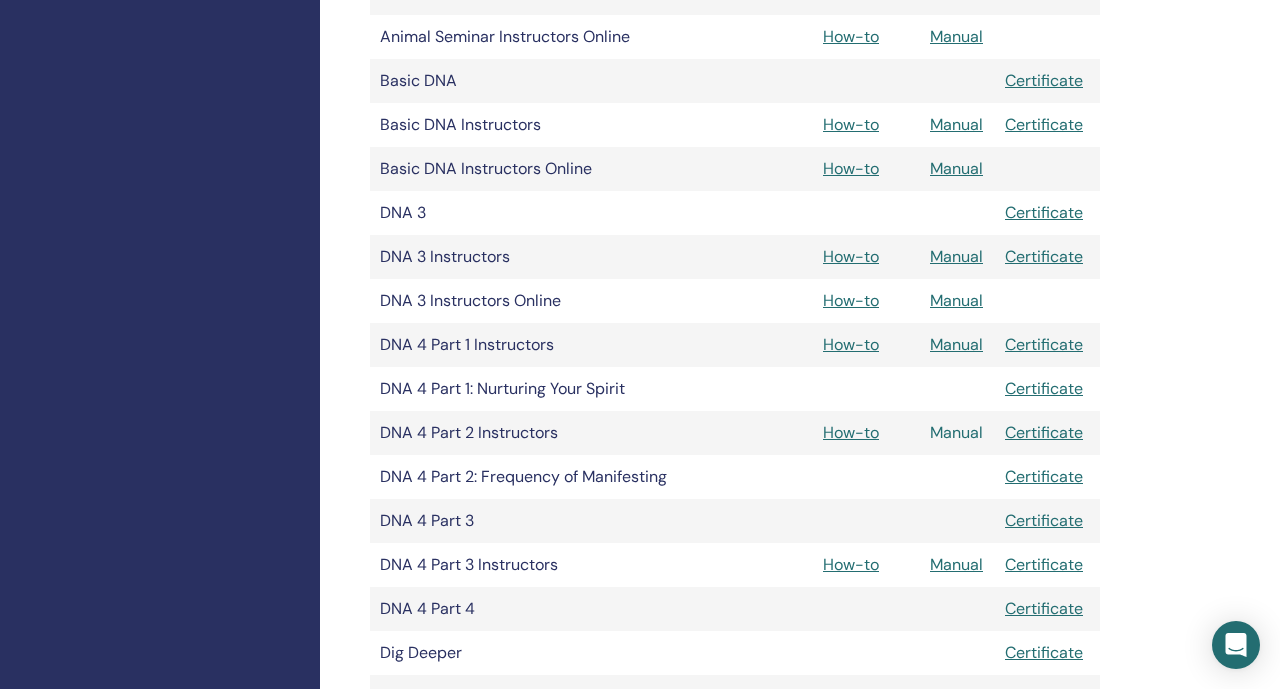 click on "Manual" at bounding box center [956, 432] 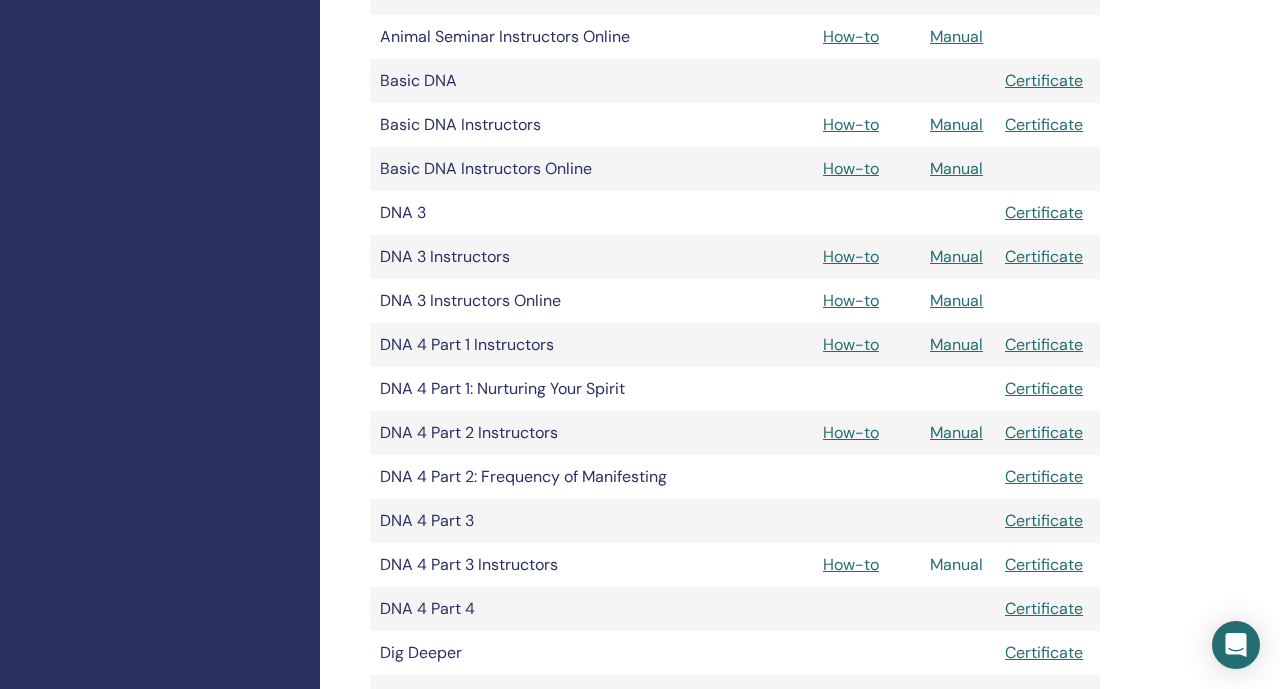 click on "Manual" at bounding box center [956, 564] 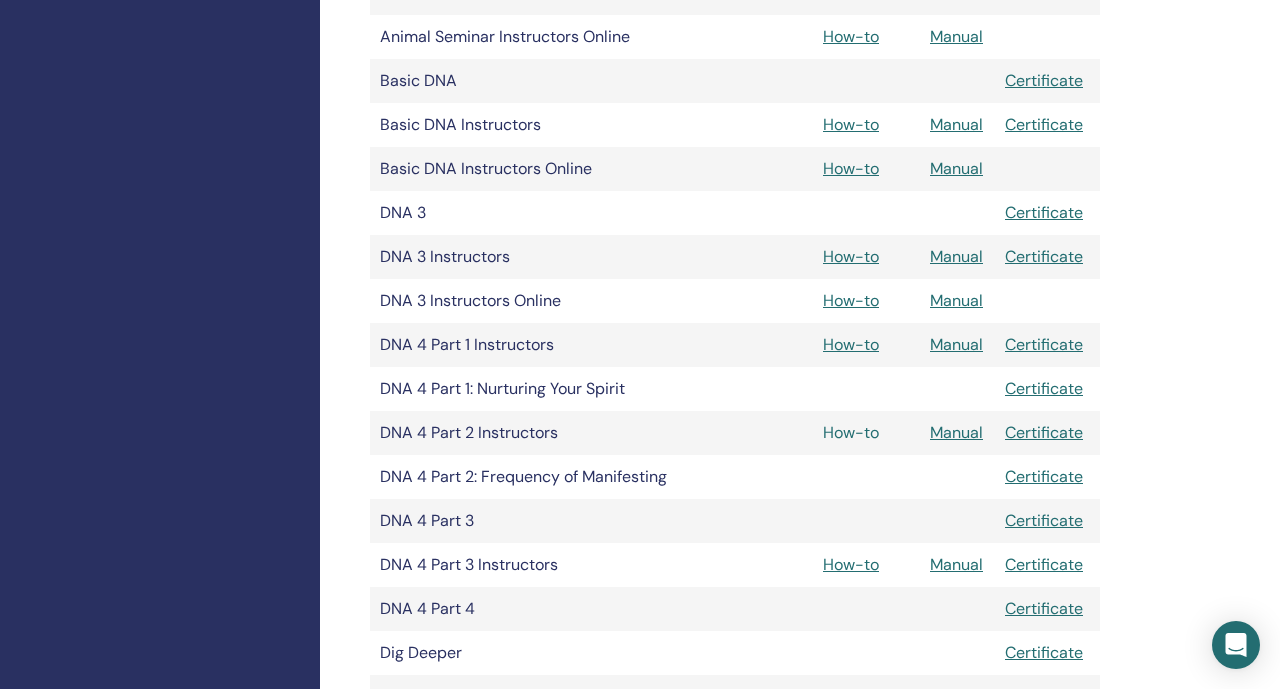 click on "How-to" at bounding box center (851, 432) 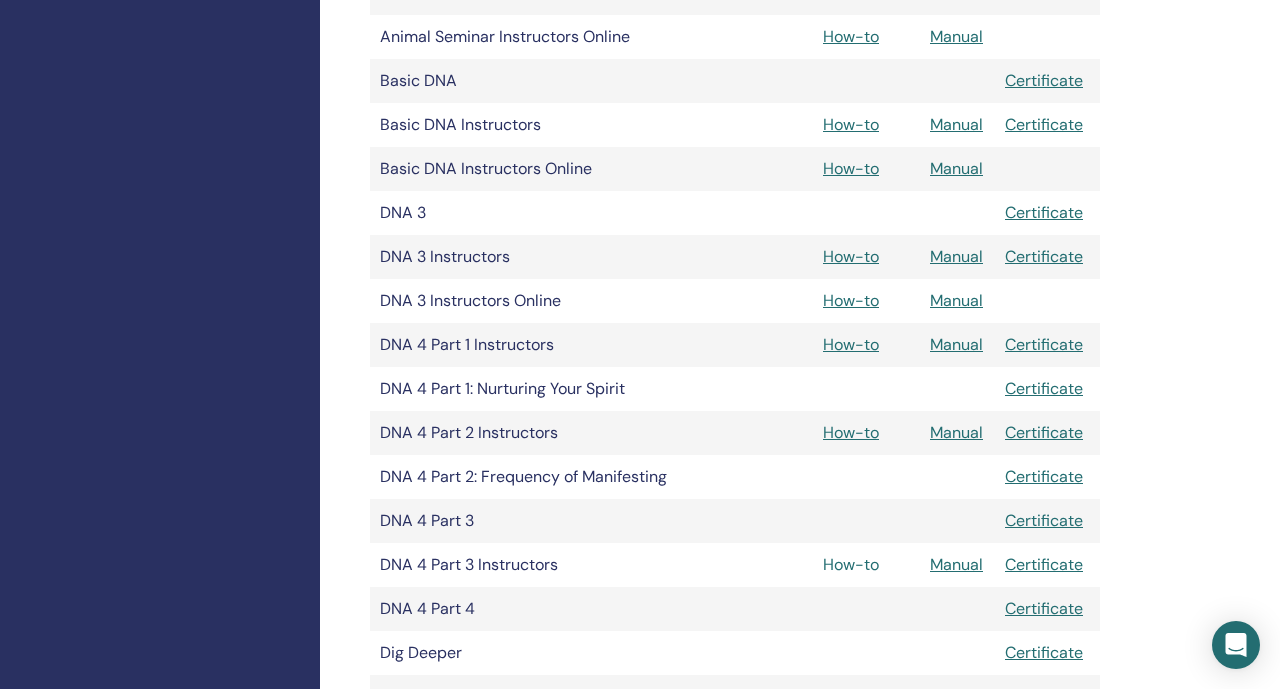 click on "How-to" at bounding box center (851, 564) 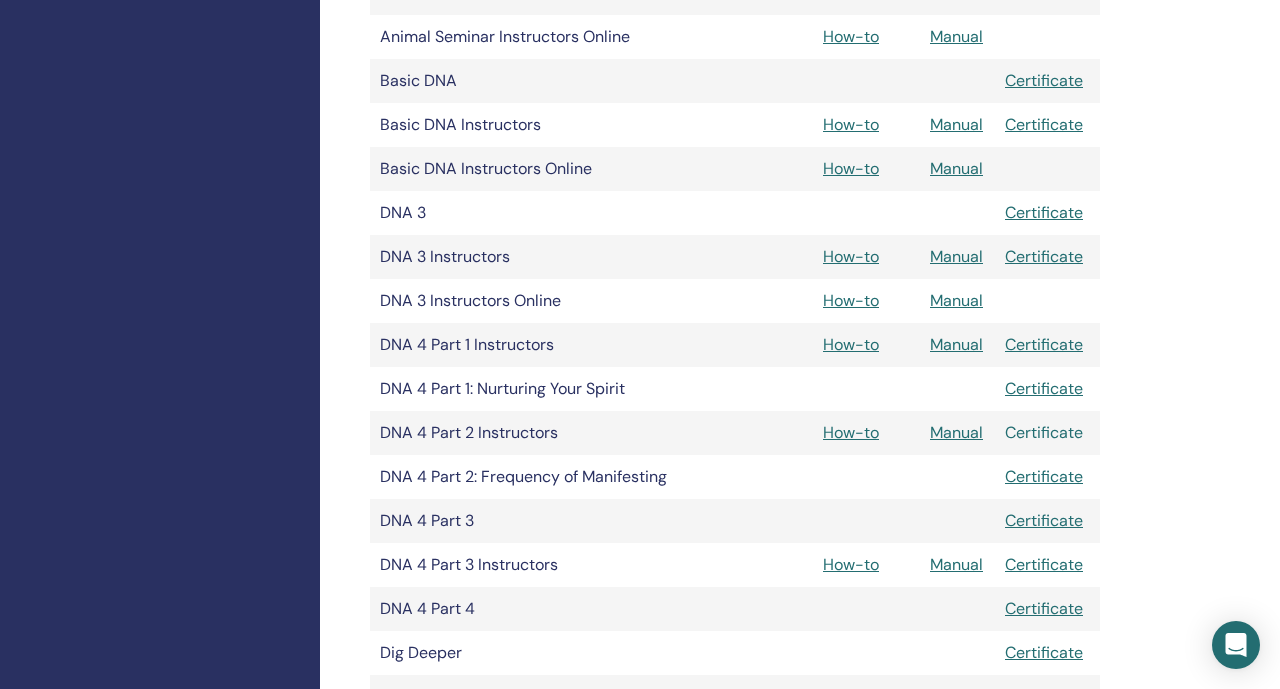 click on "Certificate" at bounding box center (1044, 432) 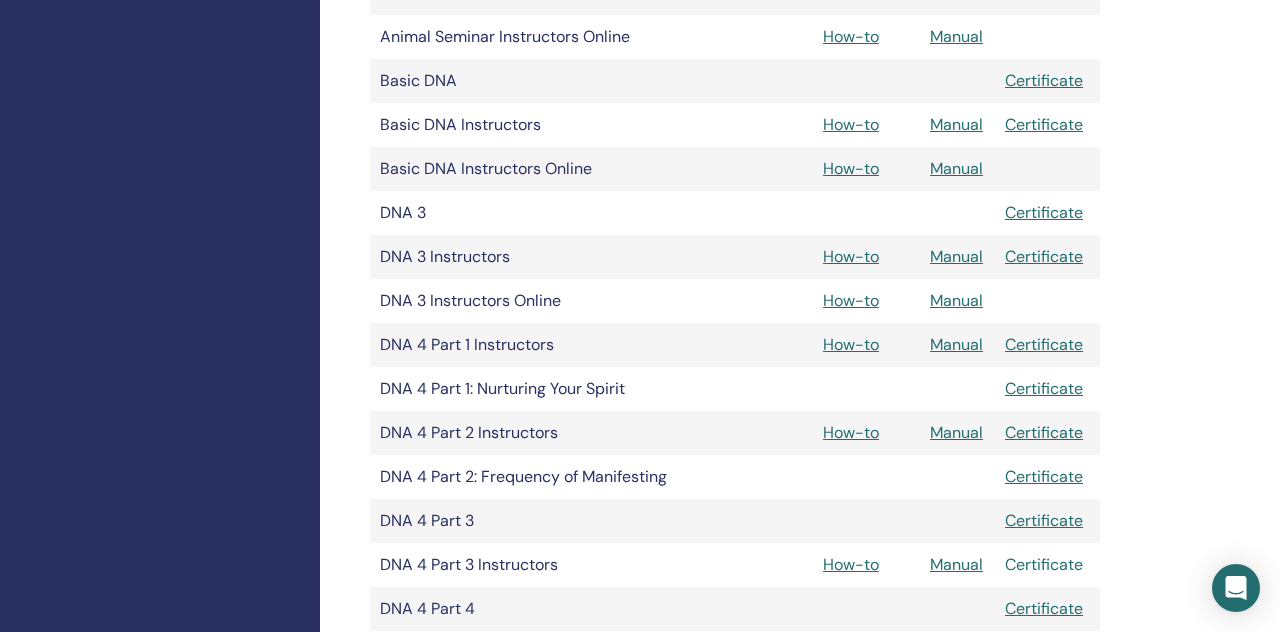 click on "Certificate" at bounding box center (1044, 564) 